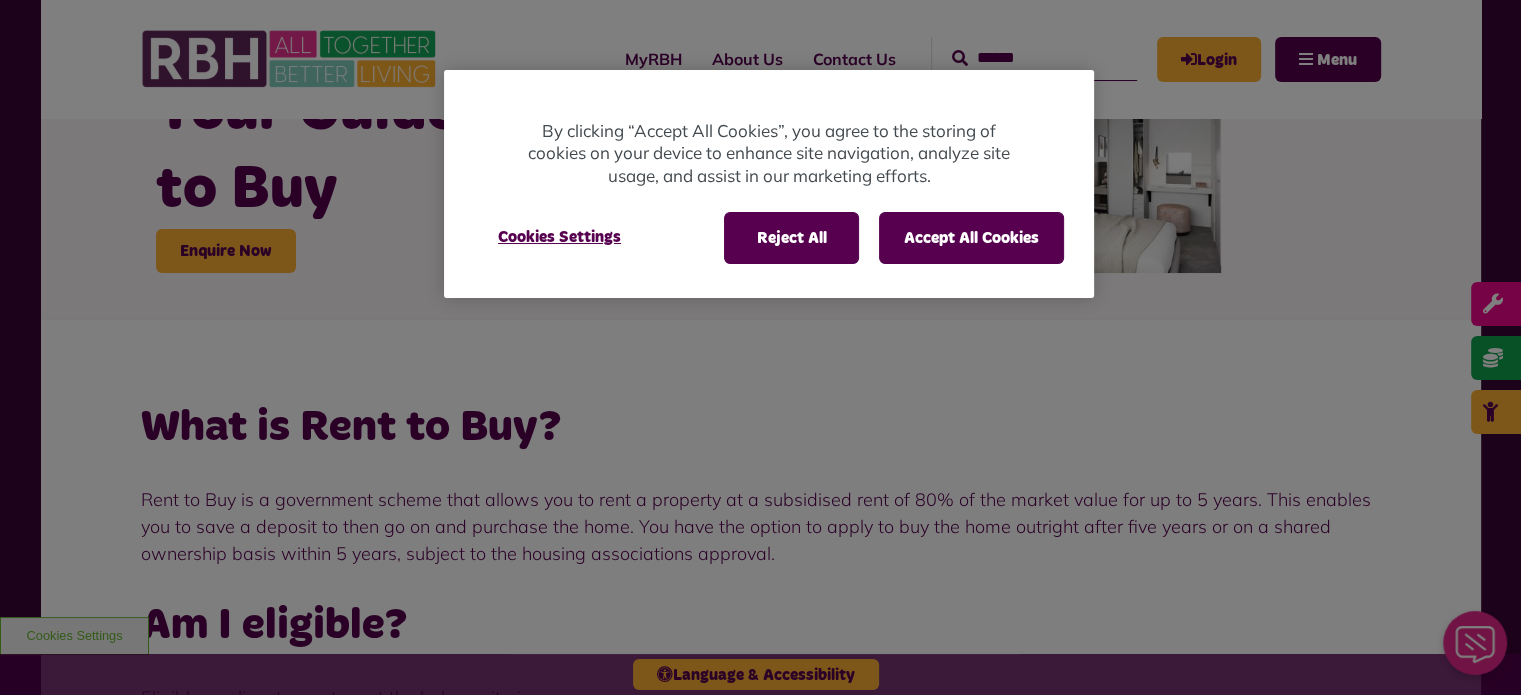 scroll, scrollTop: 400, scrollLeft: 0, axis: vertical 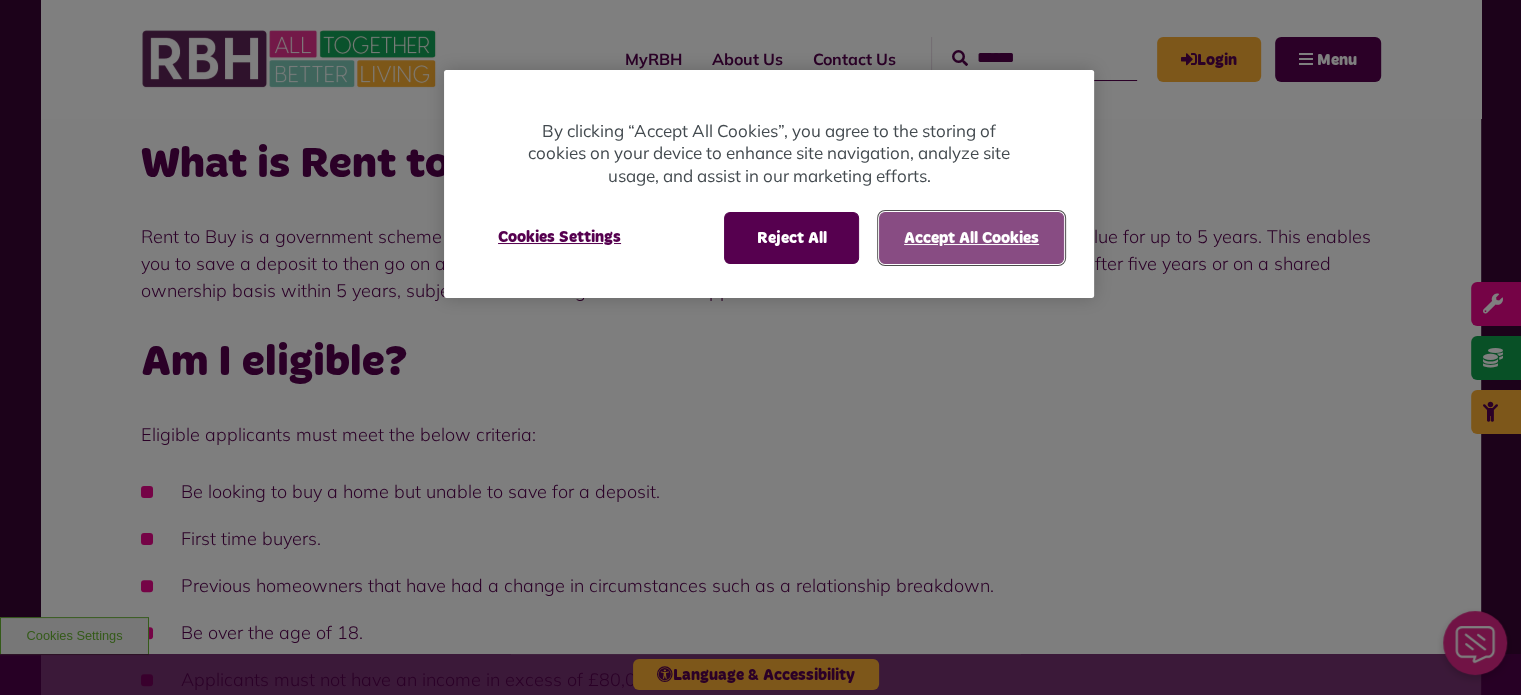click on "Accept All Cookies" at bounding box center [971, 238] 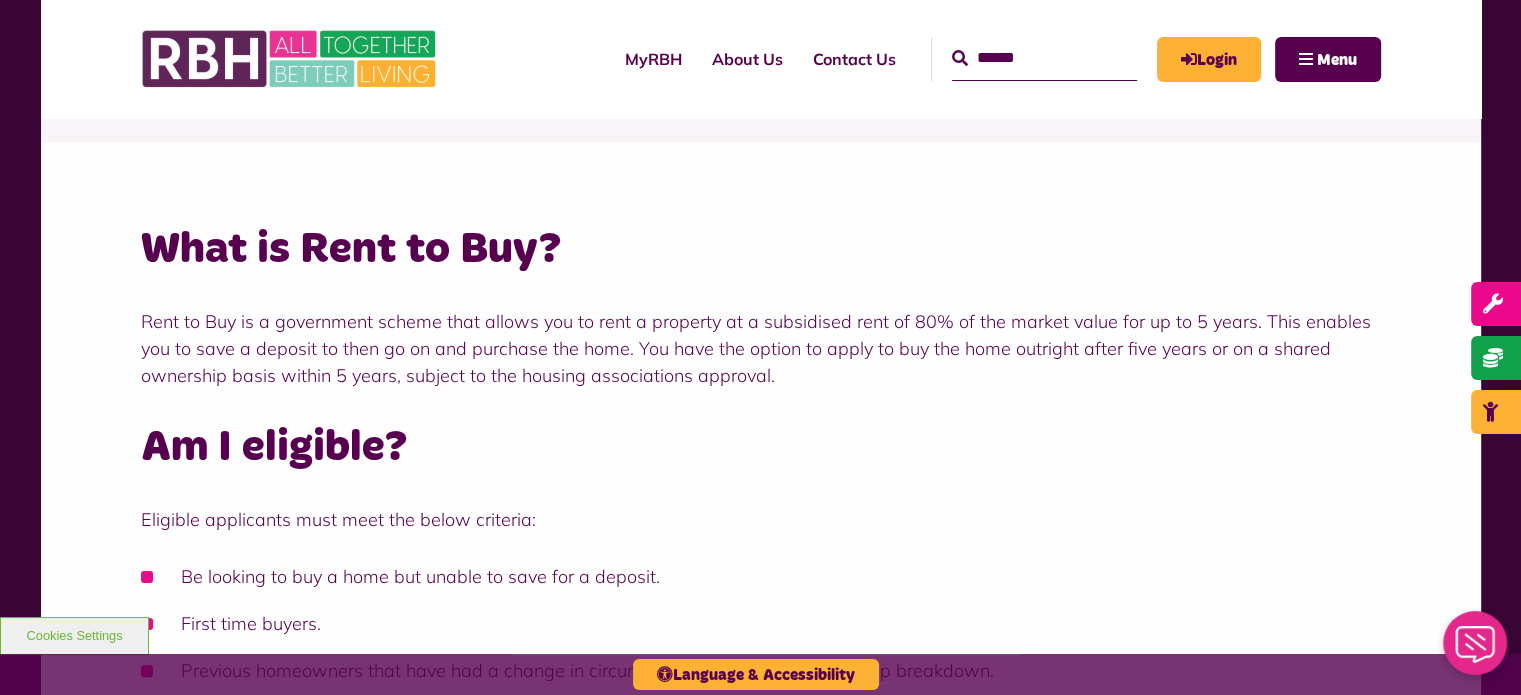 scroll, scrollTop: 200, scrollLeft: 0, axis: vertical 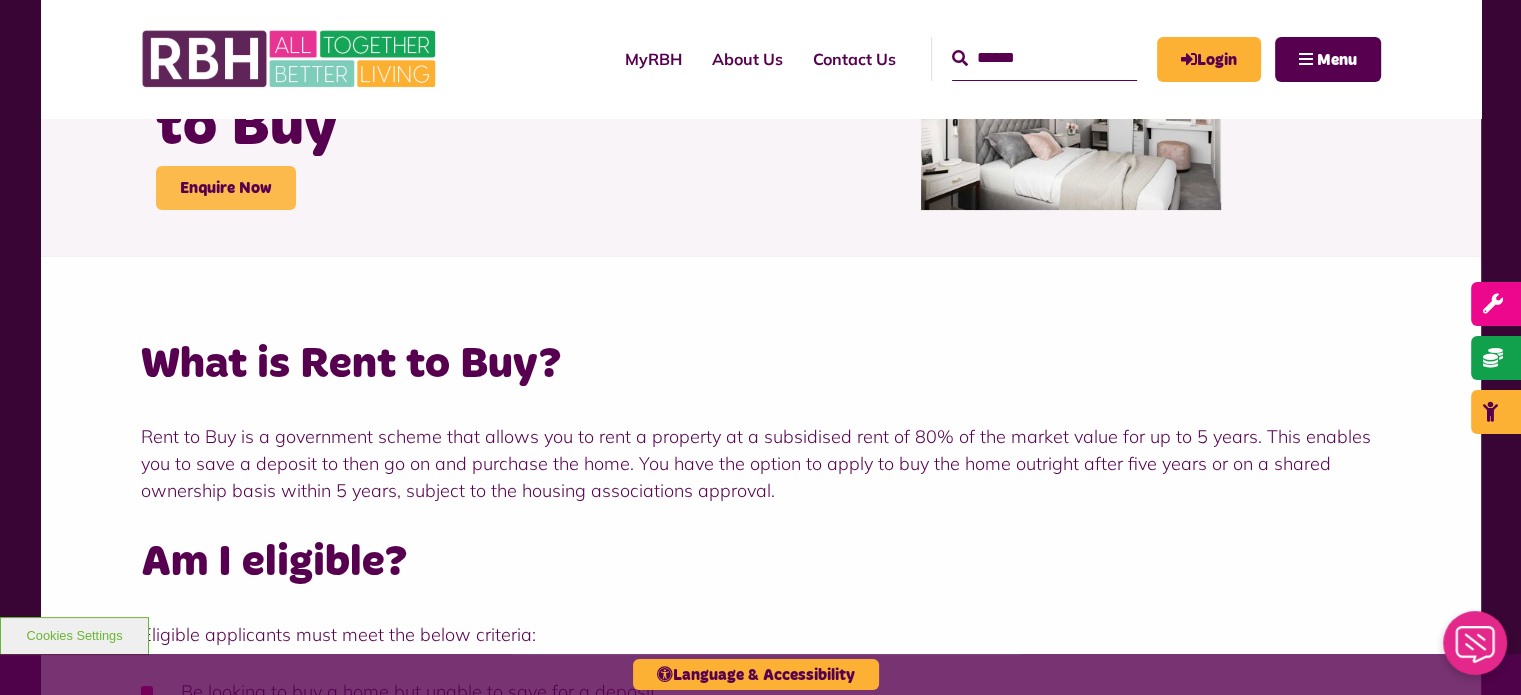 click on "Enquire Now" at bounding box center (226, 188) 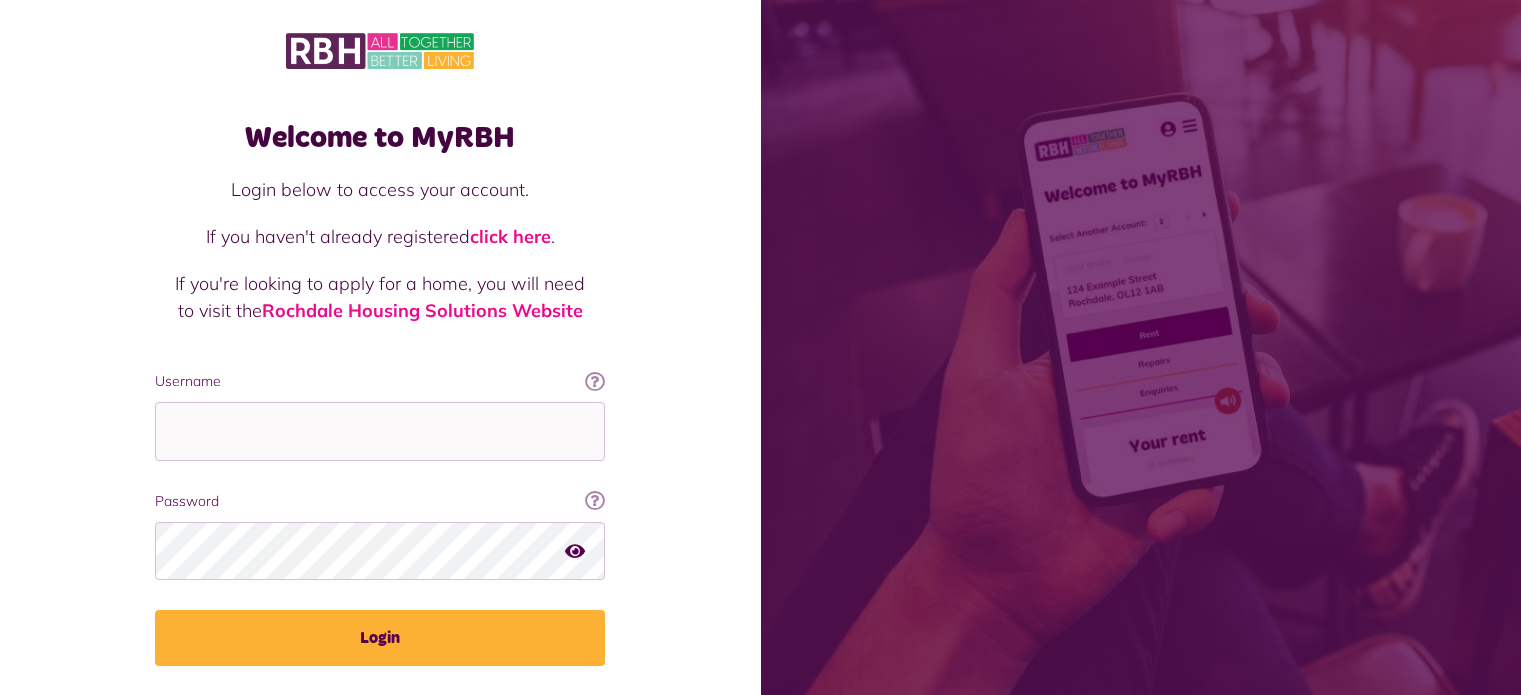 scroll, scrollTop: 0, scrollLeft: 0, axis: both 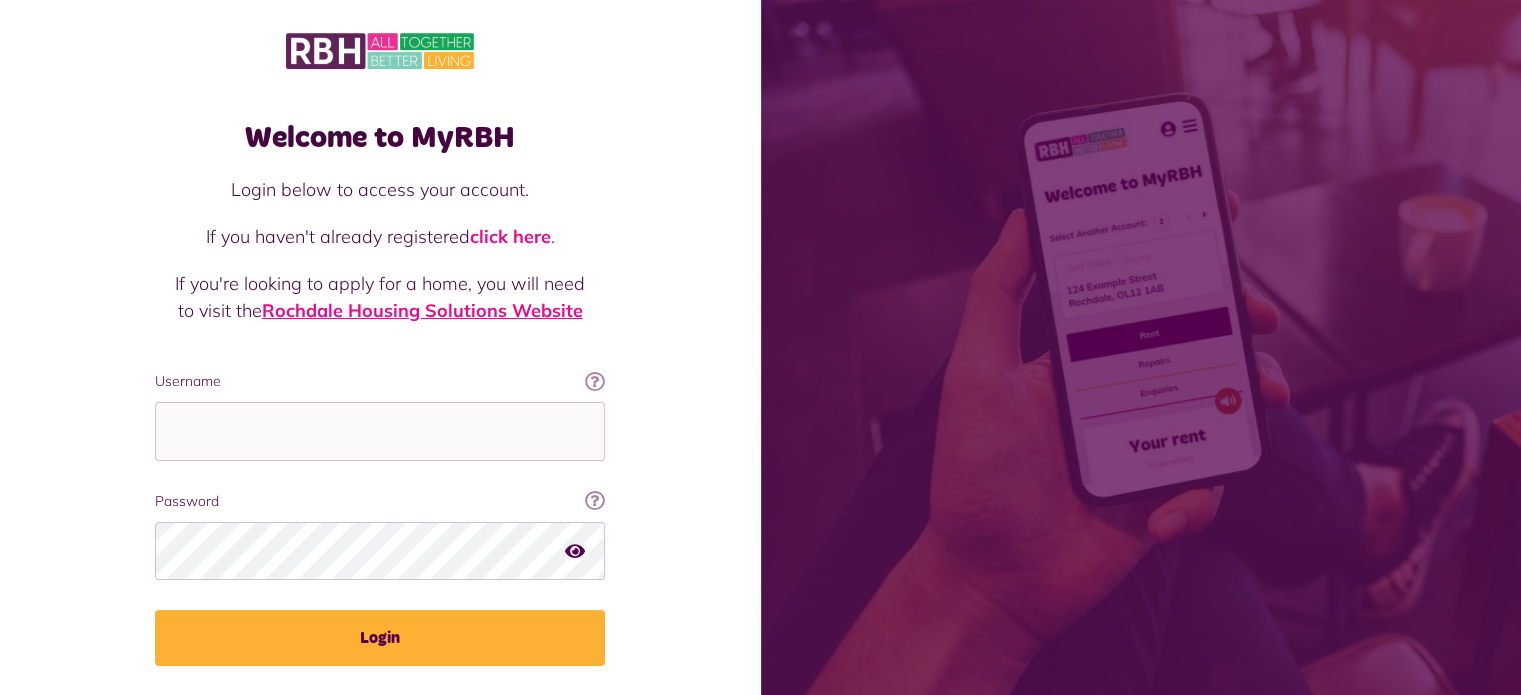 click on "Rochdale Housing Solutions Website" at bounding box center [422, 310] 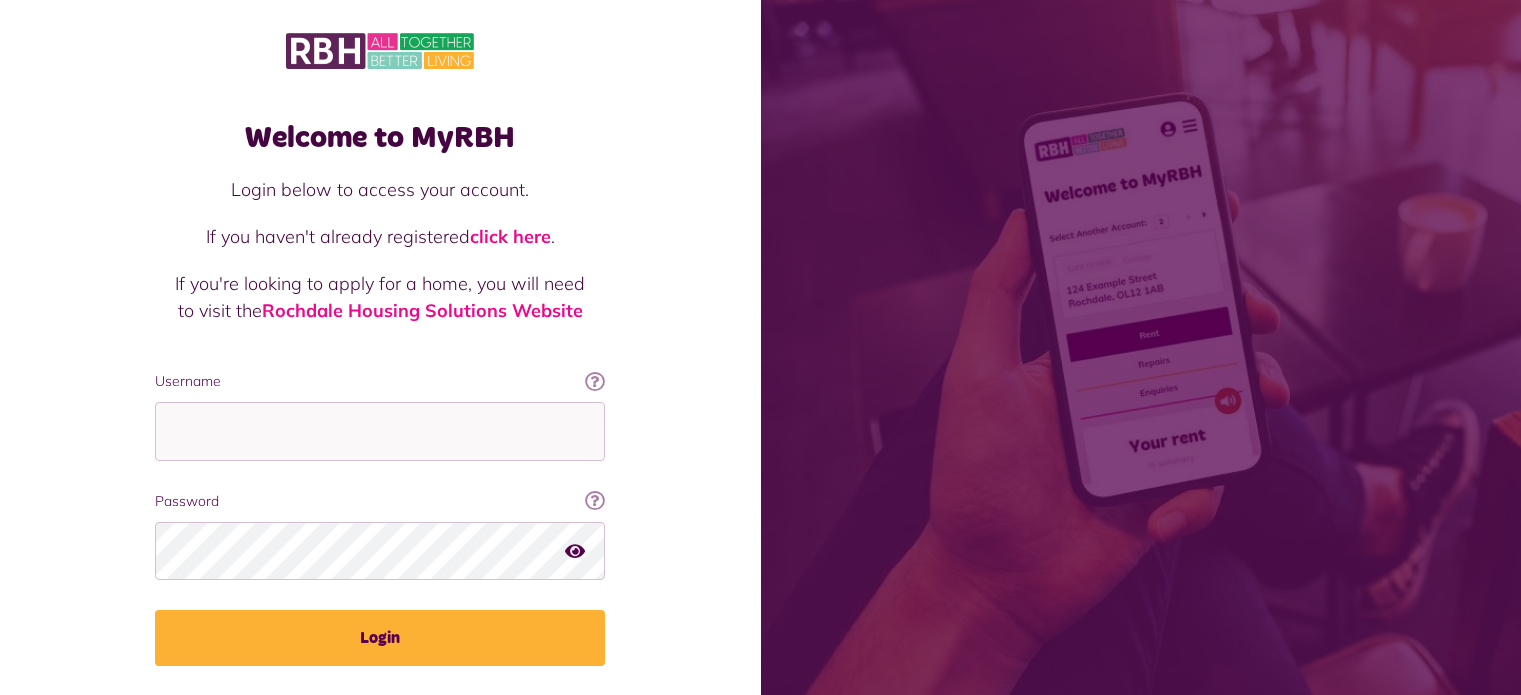 scroll, scrollTop: 0, scrollLeft: 0, axis: both 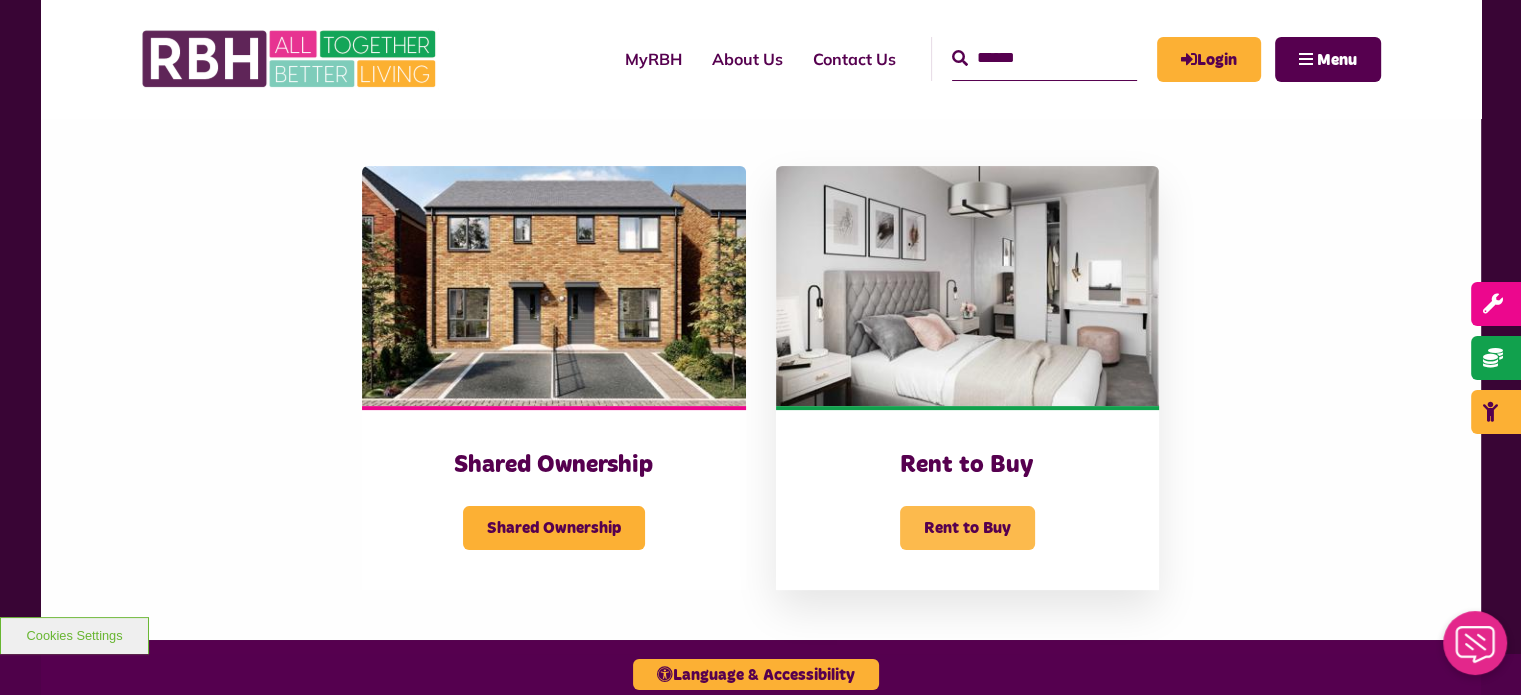 click on "Rent to Buy" at bounding box center (967, 528) 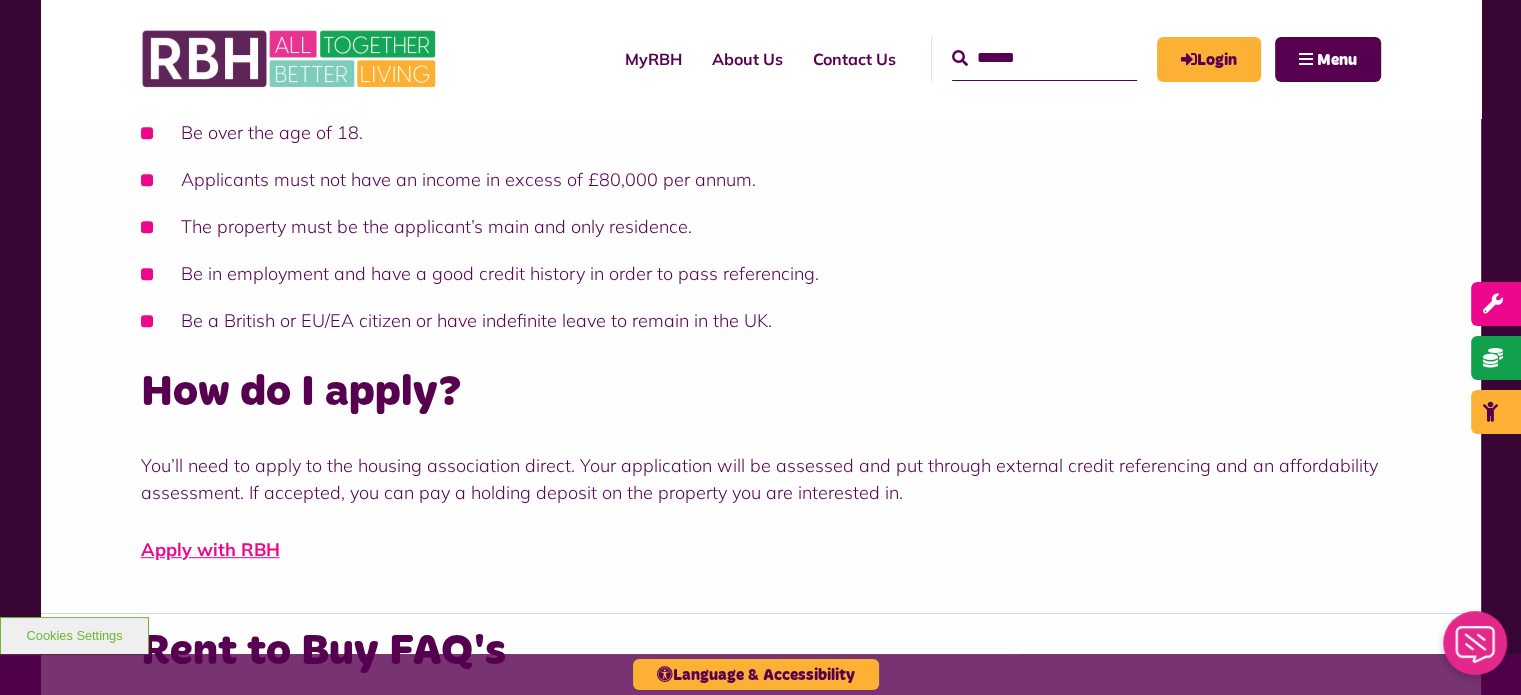 scroll, scrollTop: 1000, scrollLeft: 0, axis: vertical 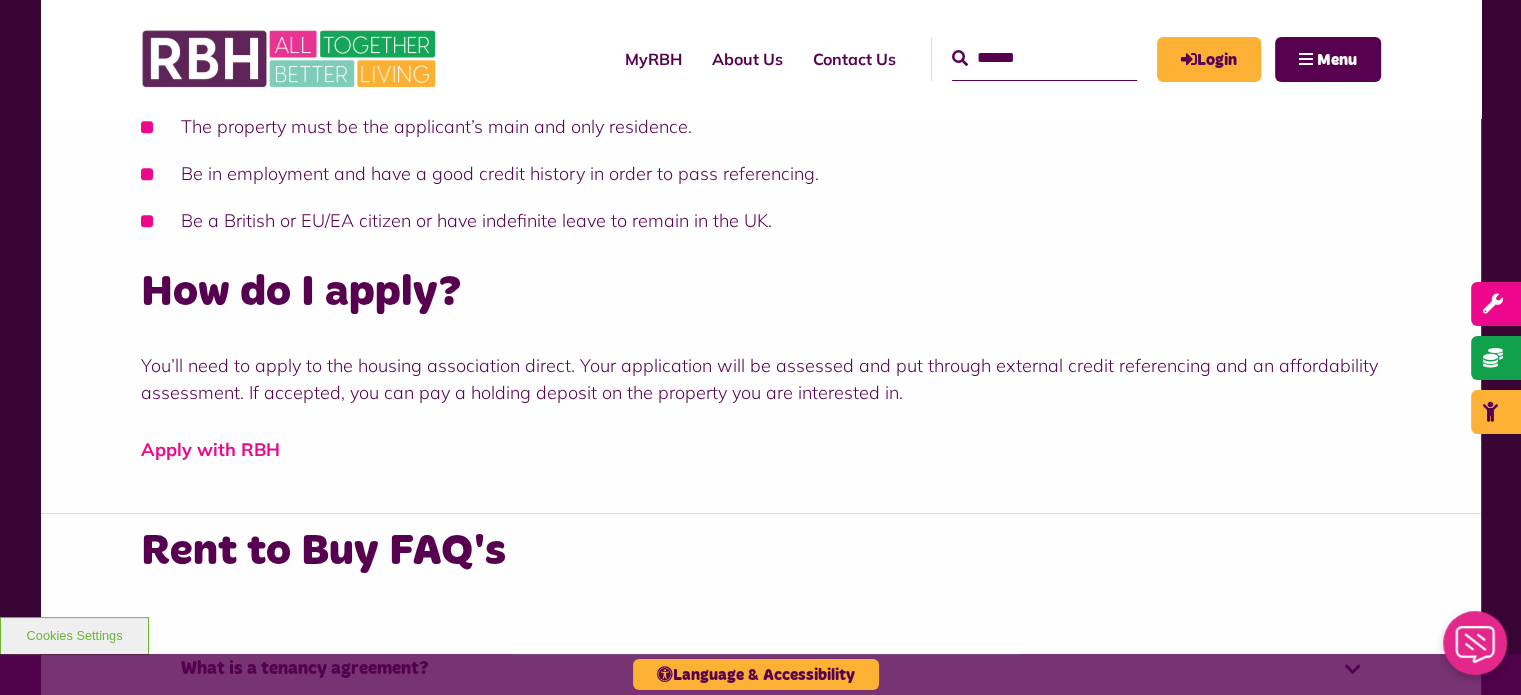 click on "Apply with RBH" at bounding box center [210, 449] 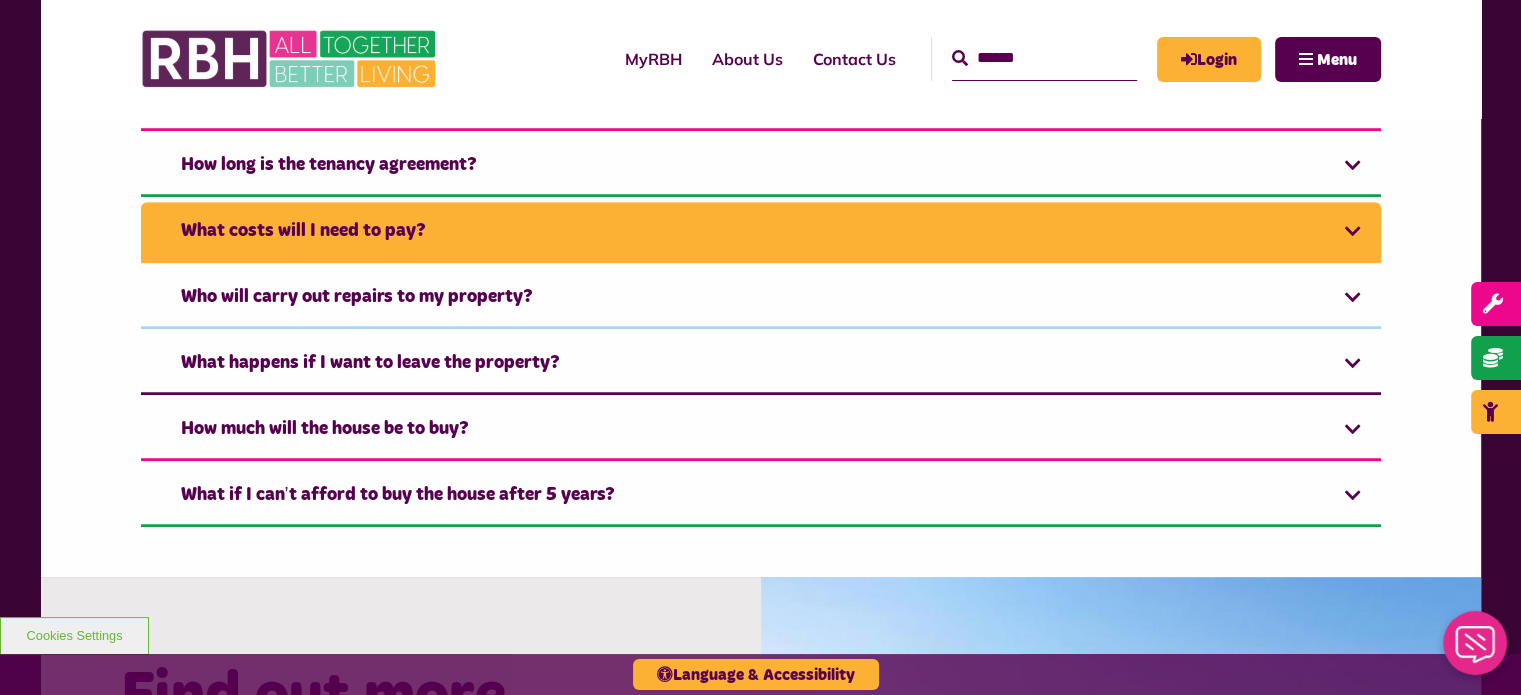scroll, scrollTop: 1600, scrollLeft: 0, axis: vertical 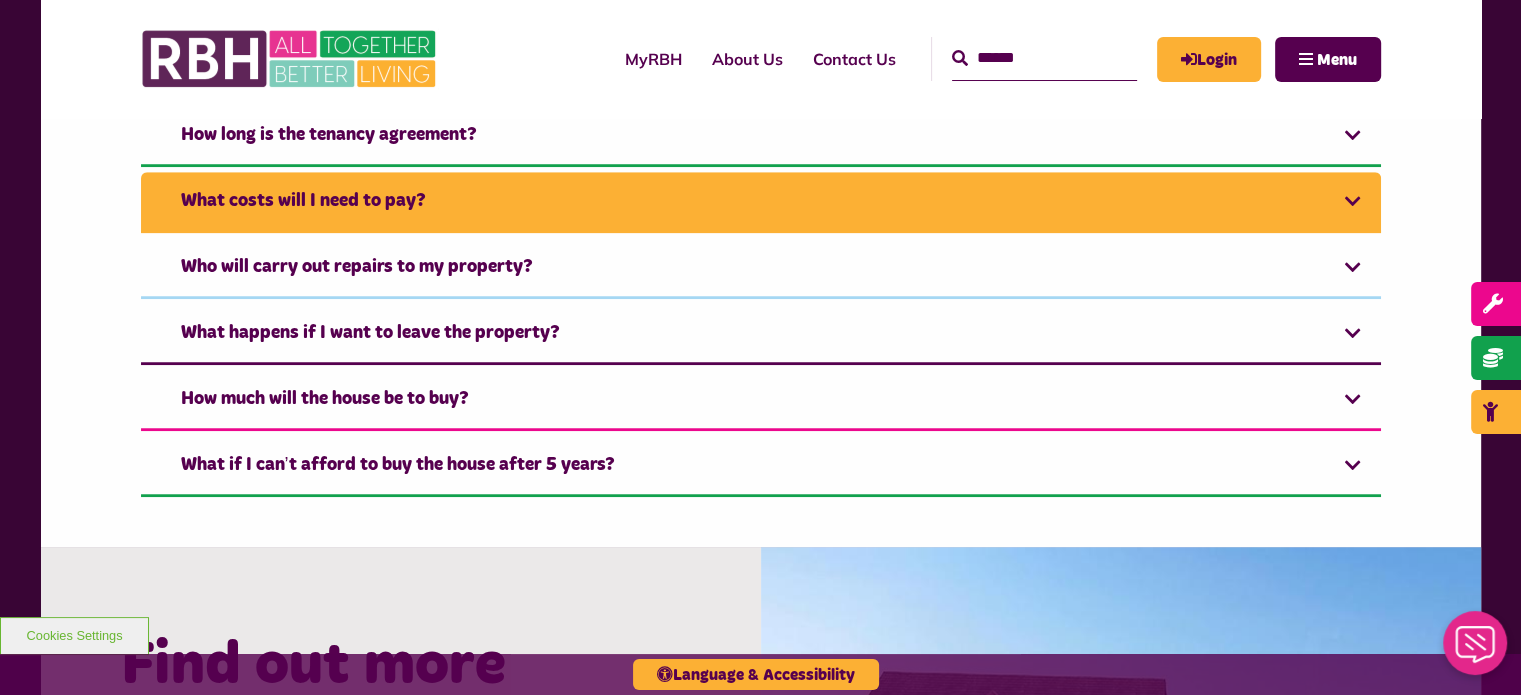 click on "What costs will I need to pay?" at bounding box center (761, 202) 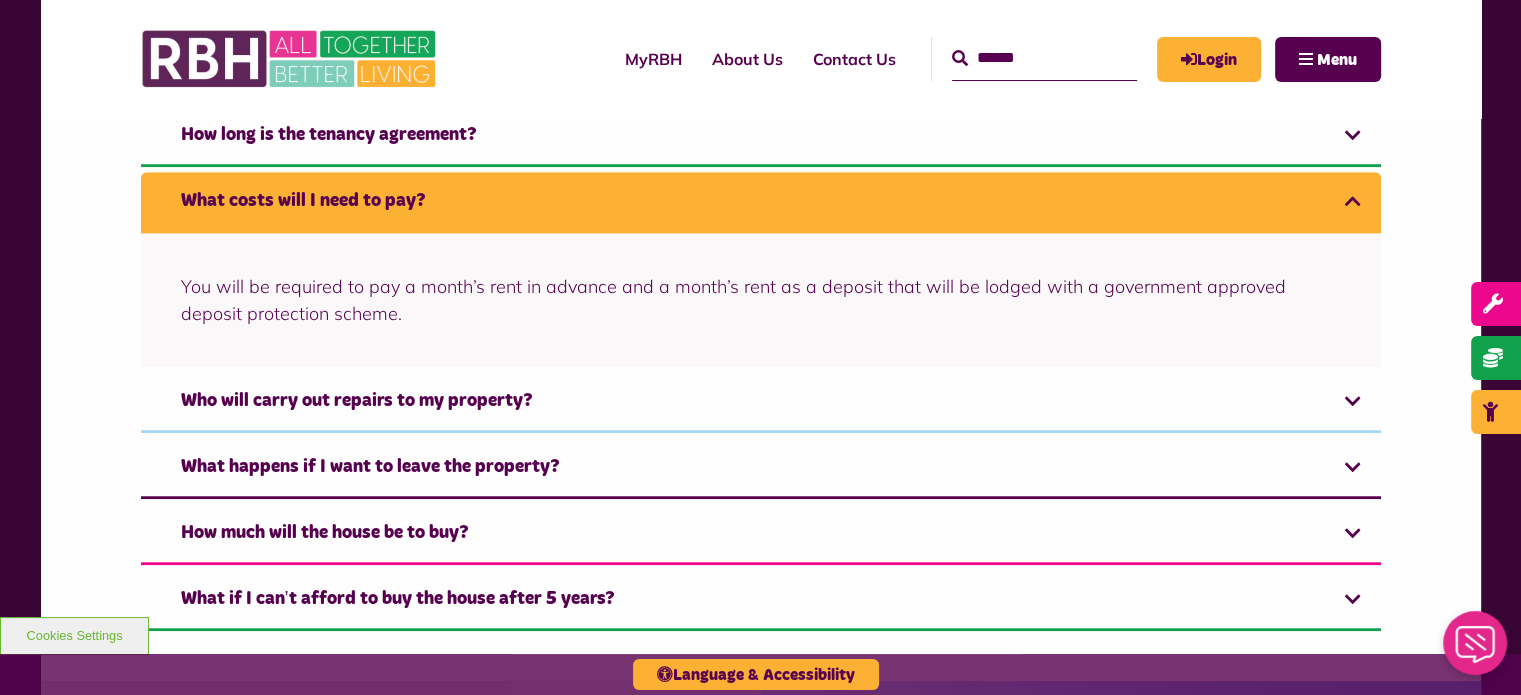 click on "What costs will I need to pay?" at bounding box center (761, 202) 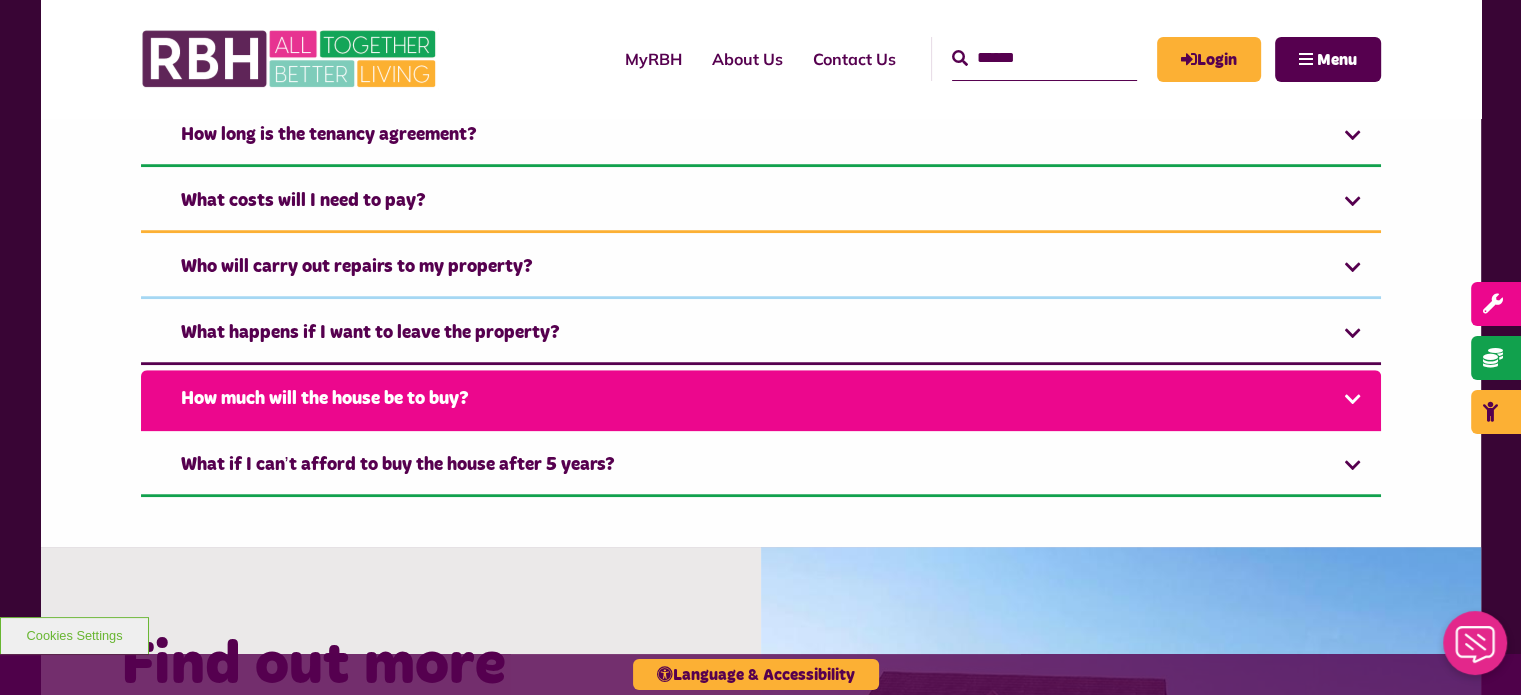 click on "How much will the house be to buy?" at bounding box center [761, 400] 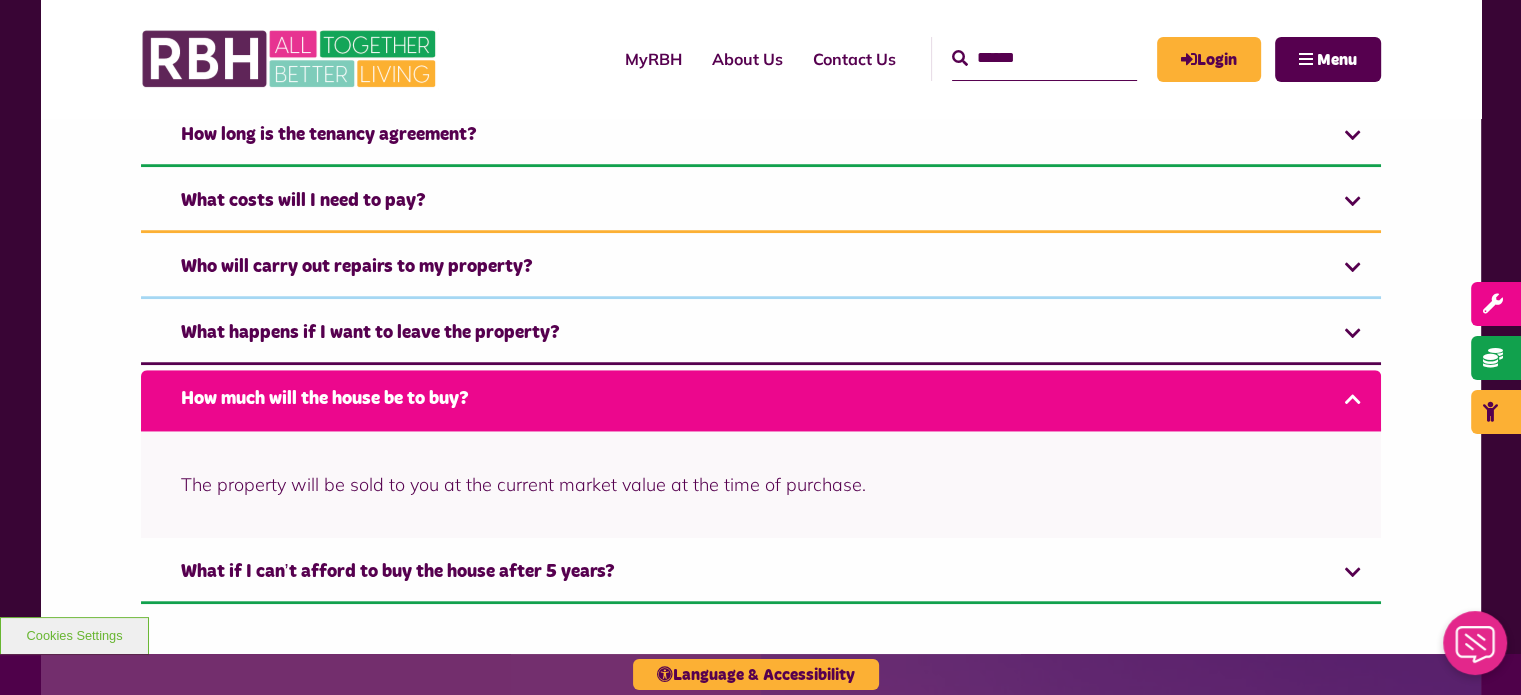 click on "How much will the house be to buy?" at bounding box center [761, 400] 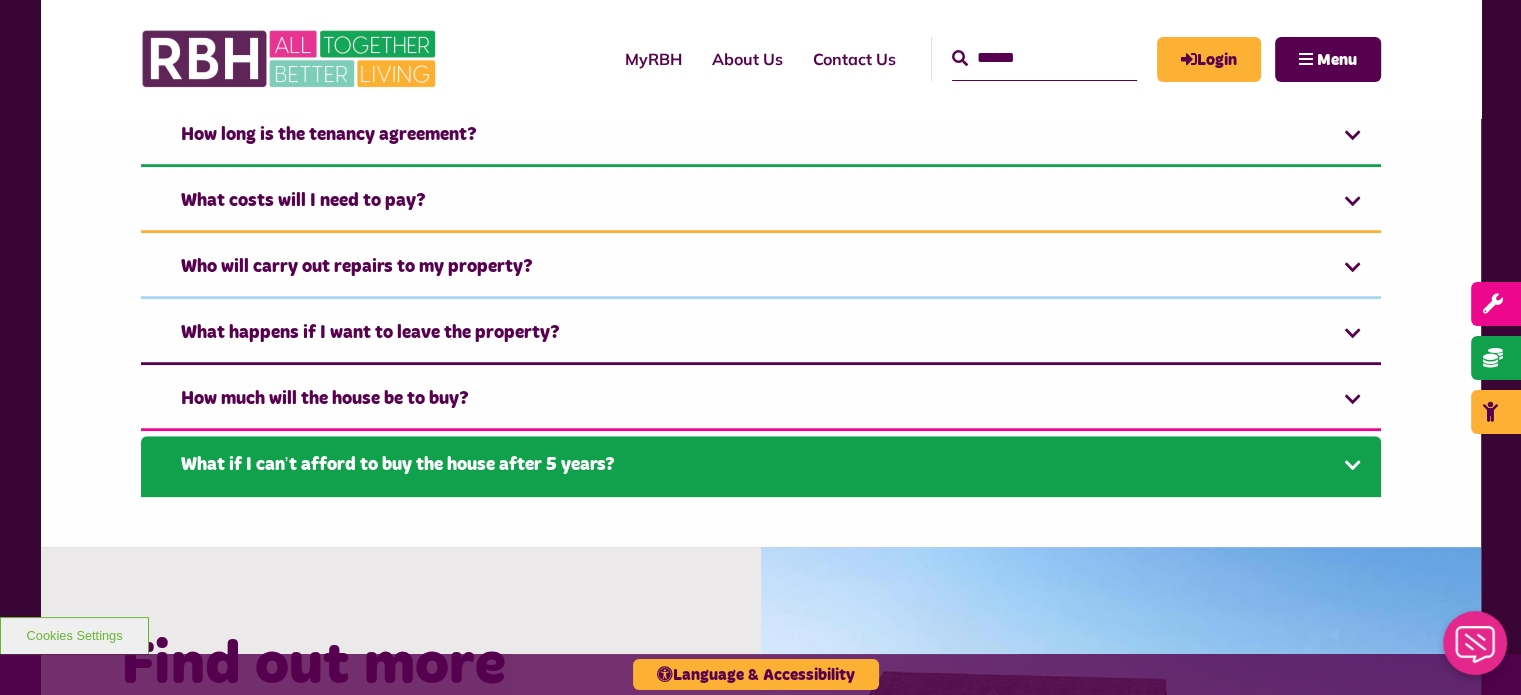 click on "What if I can’t afford to buy the house after 5 years?" at bounding box center (761, 466) 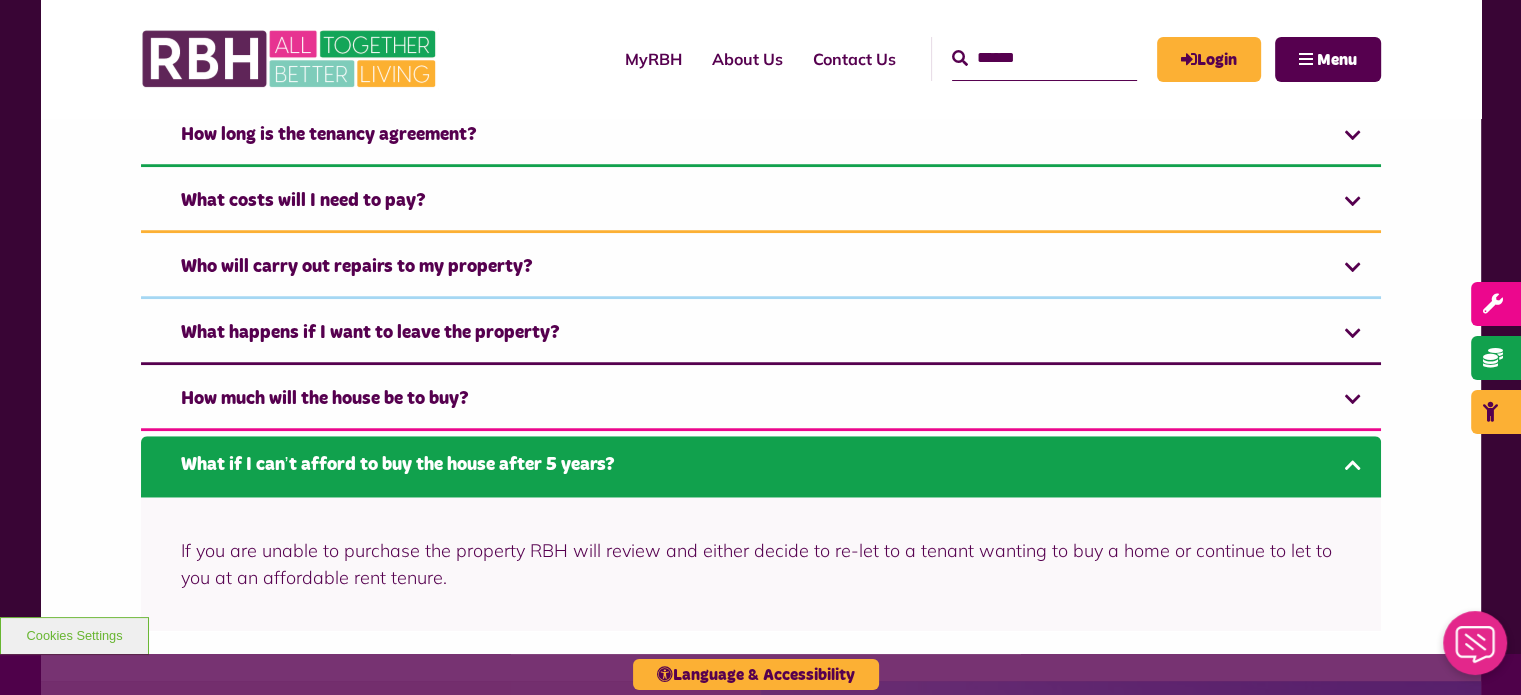 click on "What if I can’t afford to buy the house after 5 years?" at bounding box center (761, 466) 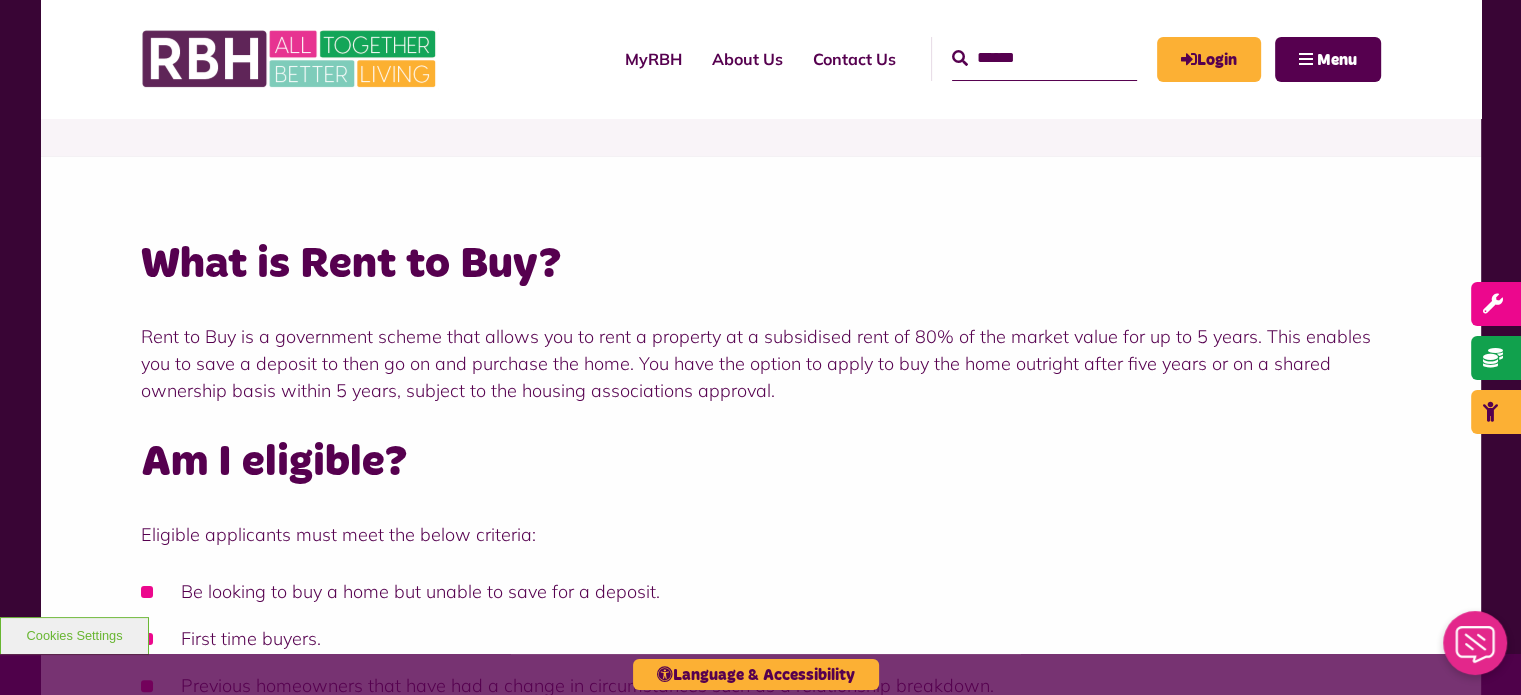 scroll, scrollTop: 0, scrollLeft: 0, axis: both 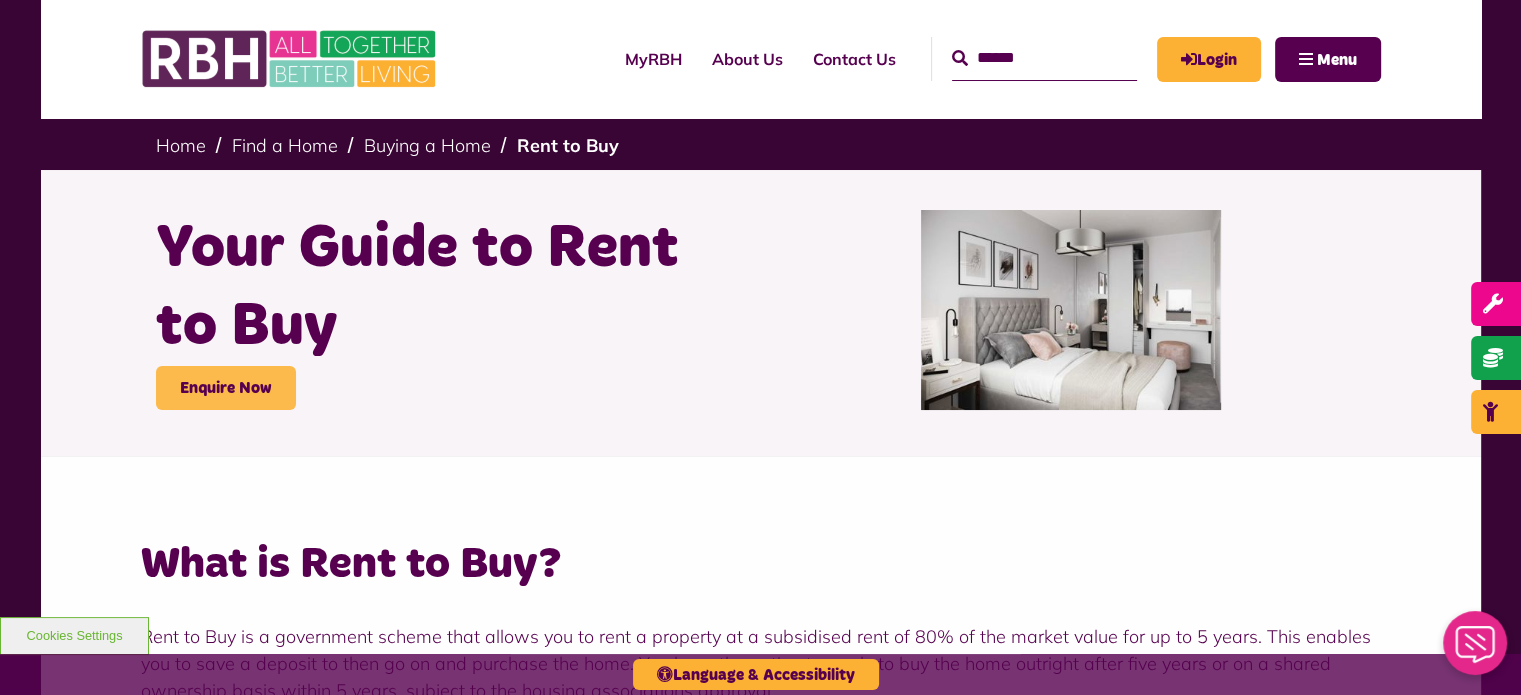 click on "Enquire Now" at bounding box center (226, 388) 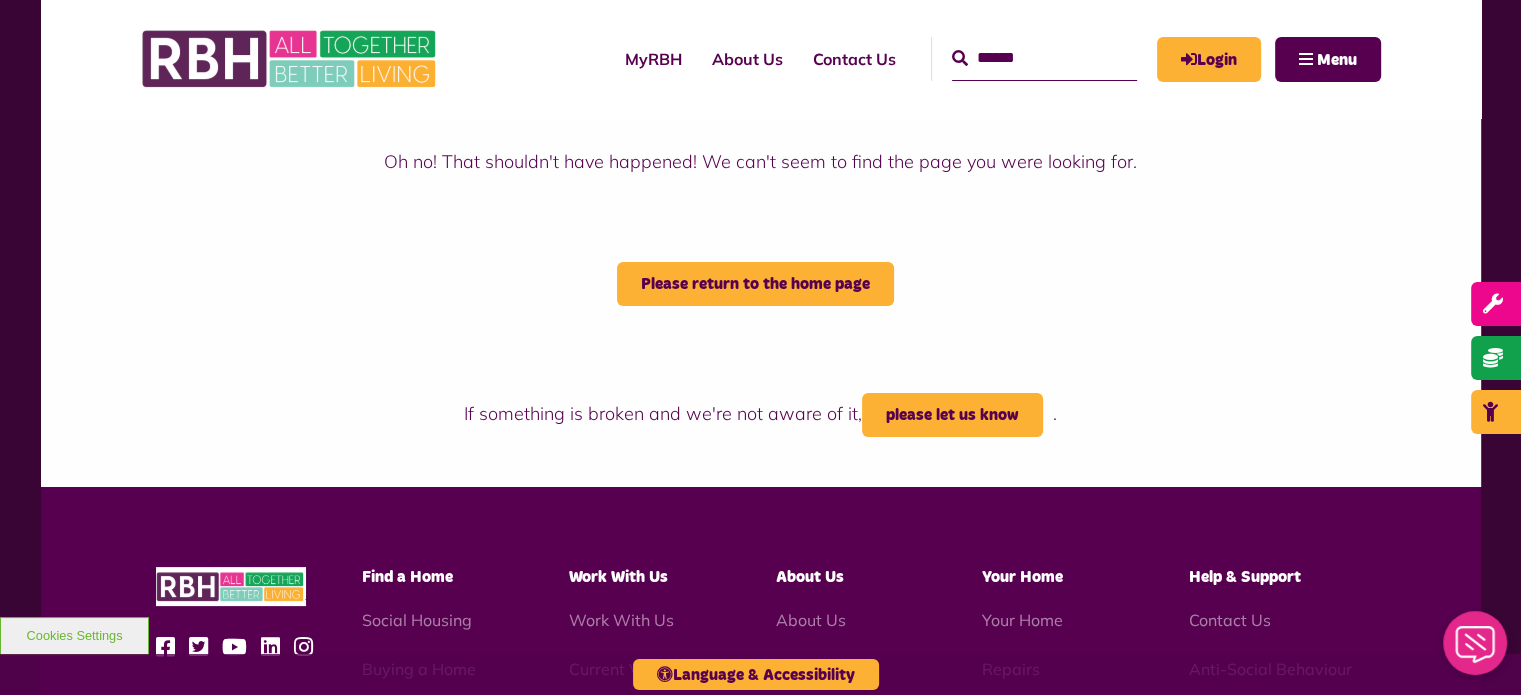 scroll, scrollTop: 0, scrollLeft: 0, axis: both 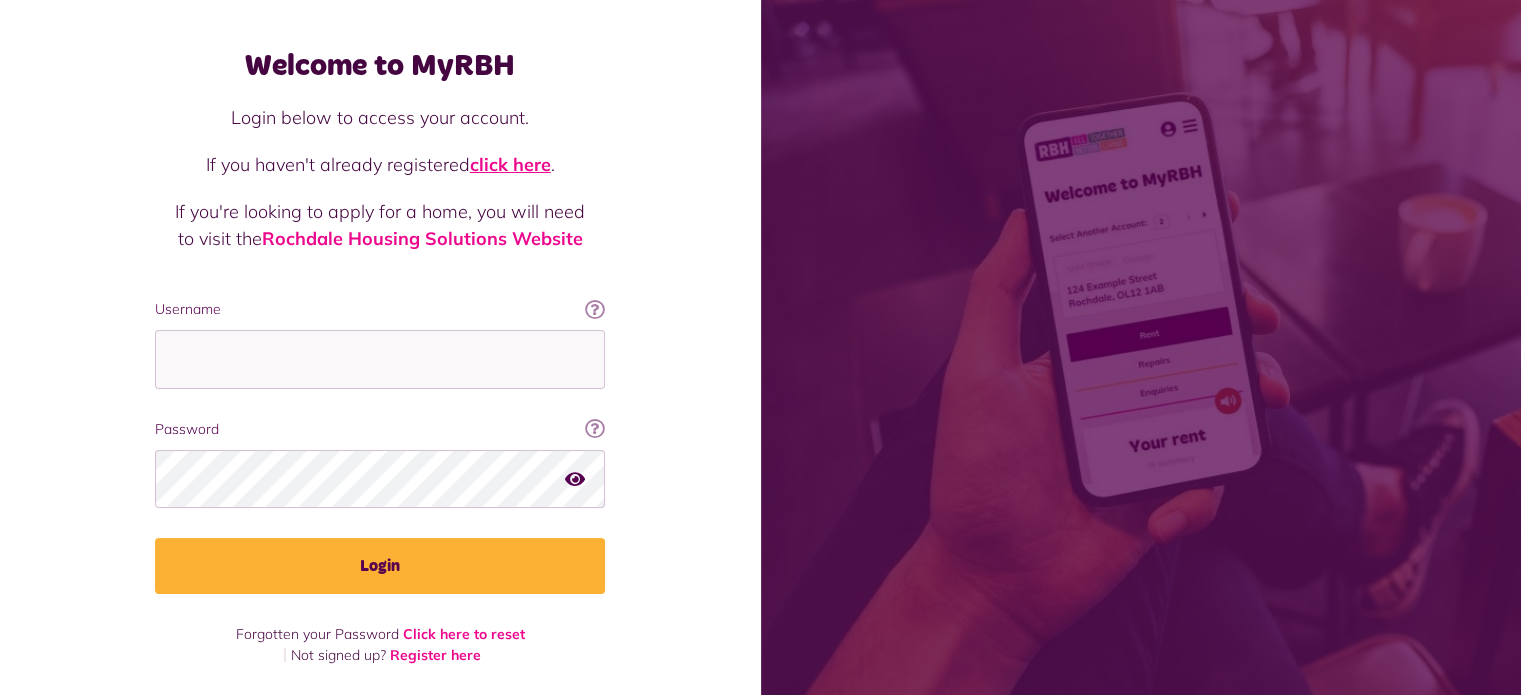 click on "click here" at bounding box center (510, 164) 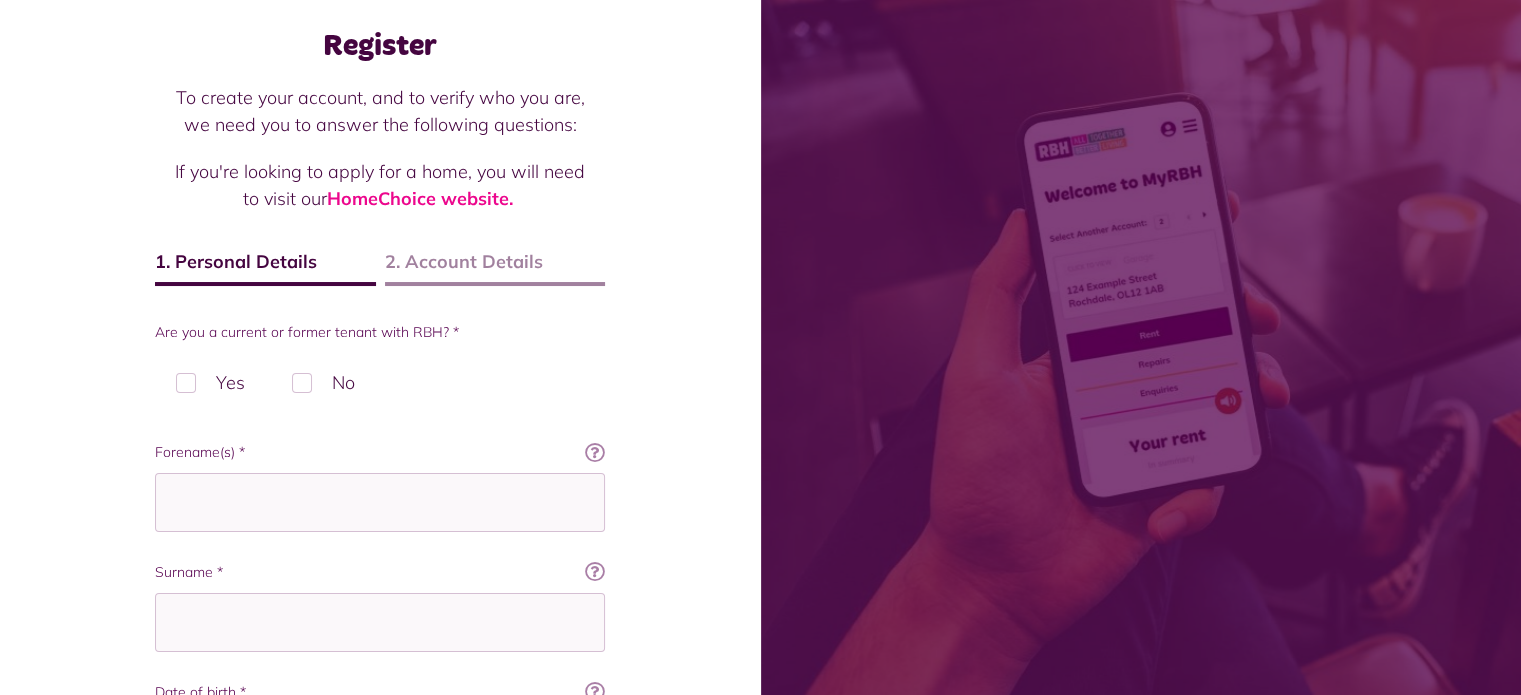 scroll, scrollTop: 200, scrollLeft: 0, axis: vertical 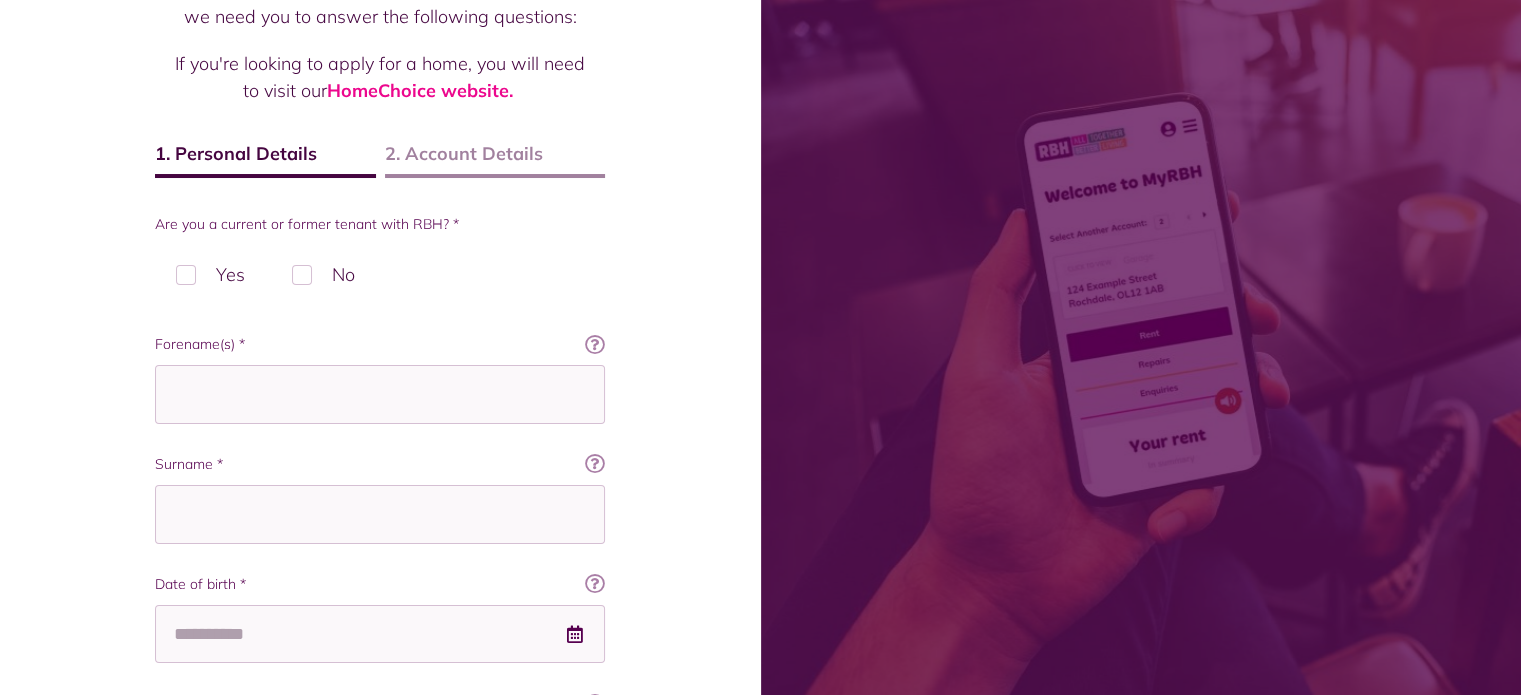 click on "No" at bounding box center [323, 274] 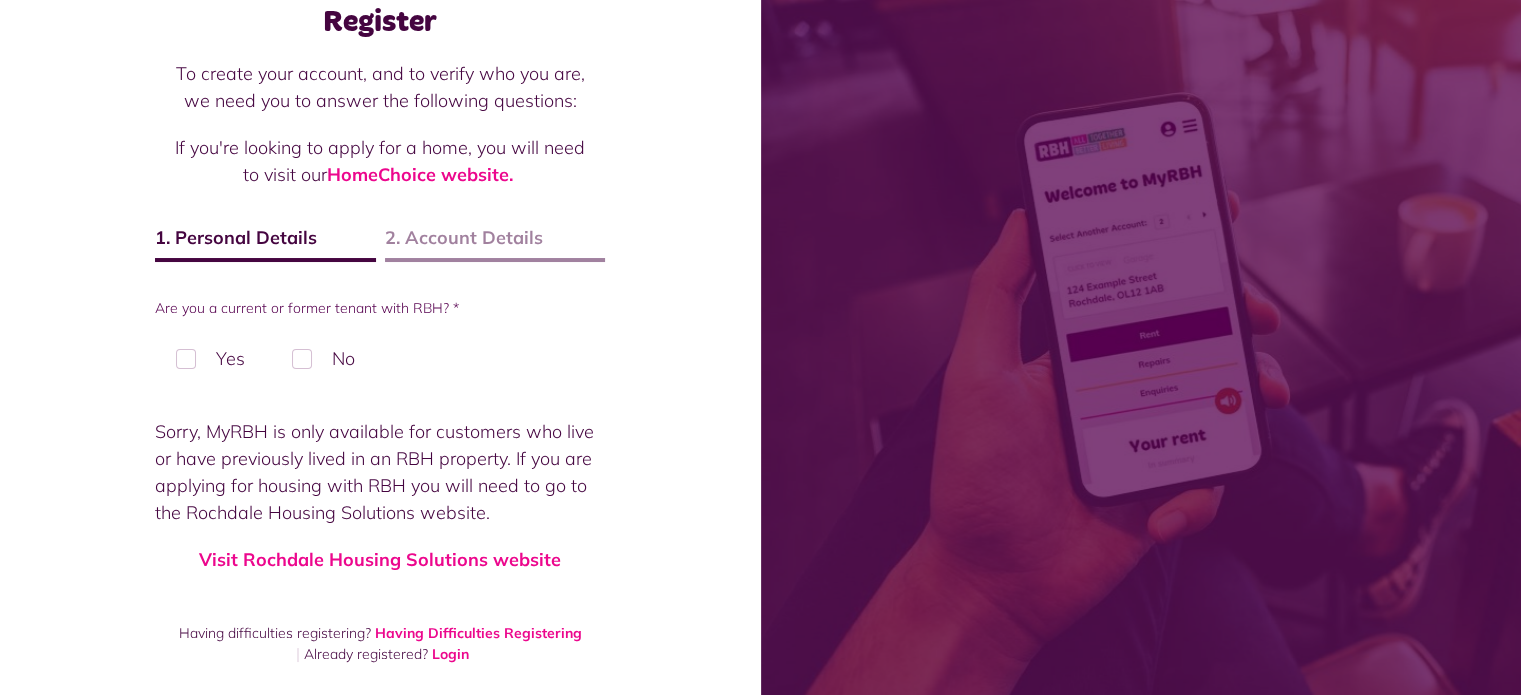 scroll, scrollTop: 116, scrollLeft: 0, axis: vertical 